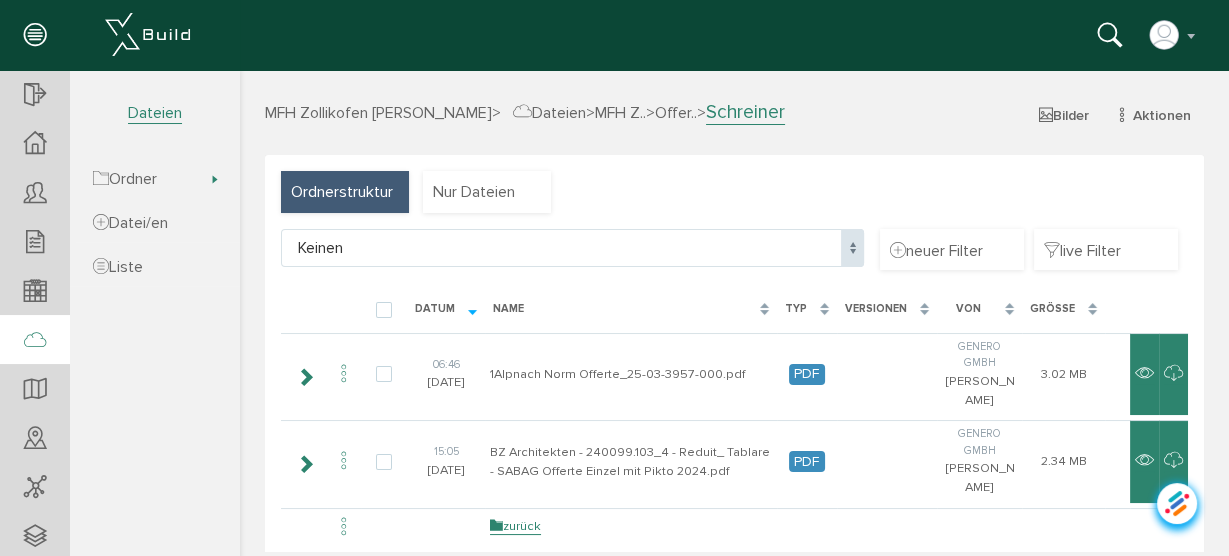 scroll, scrollTop: 0, scrollLeft: 0, axis: both 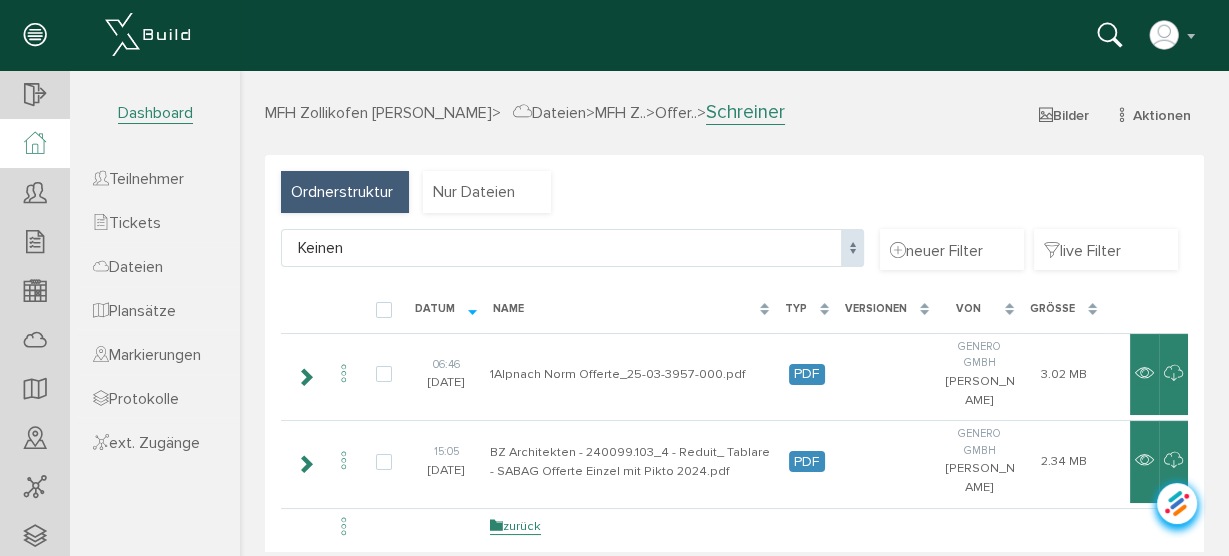click at bounding box center [35, 143] 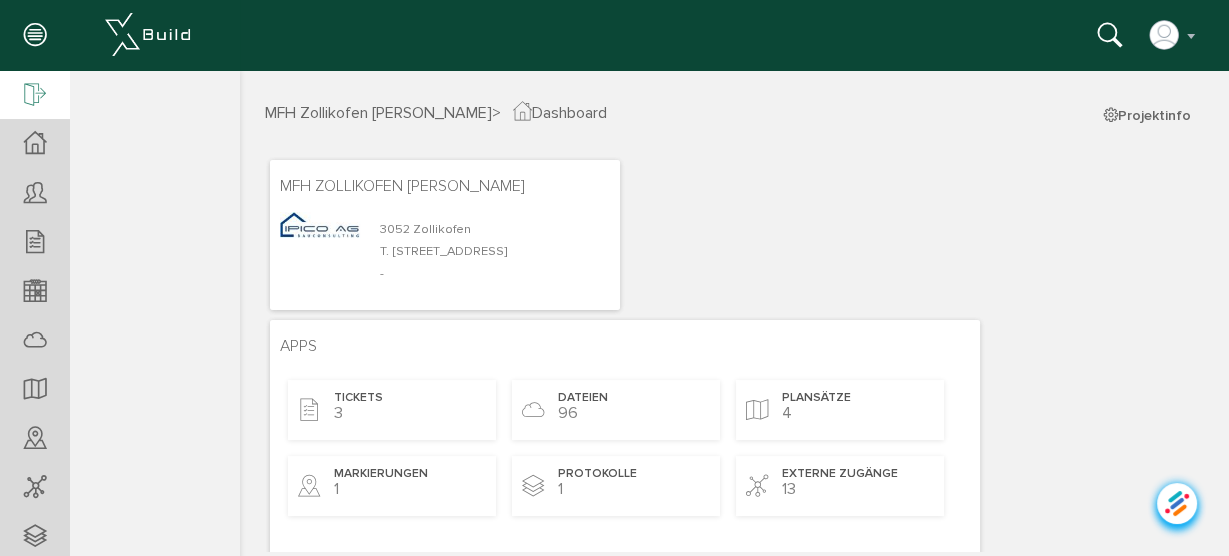 click at bounding box center [35, 96] 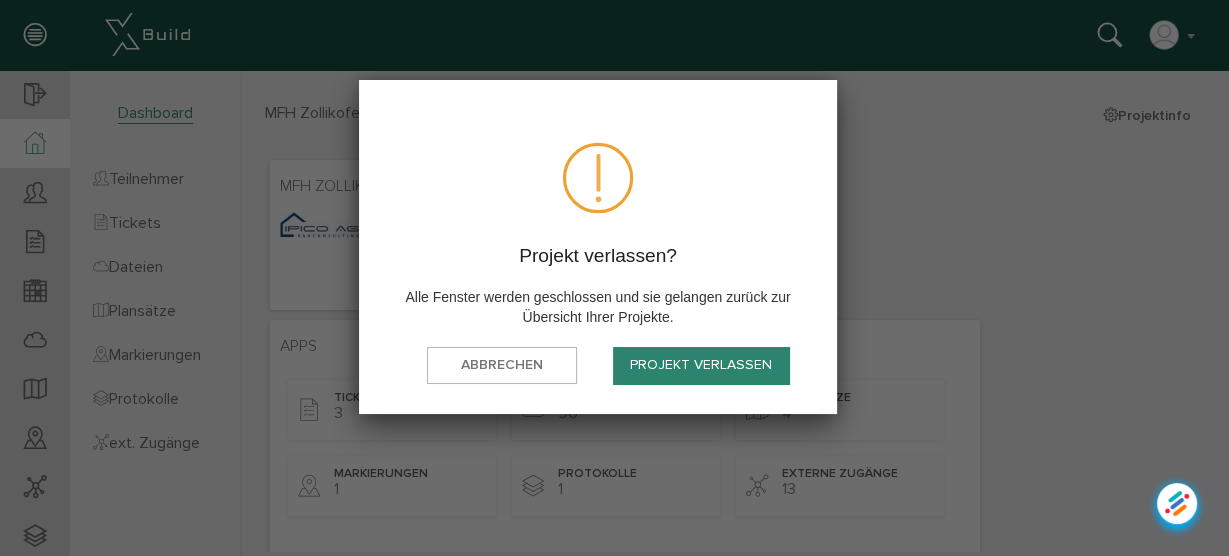 click on "Projekt verlassen" at bounding box center (701, 365) 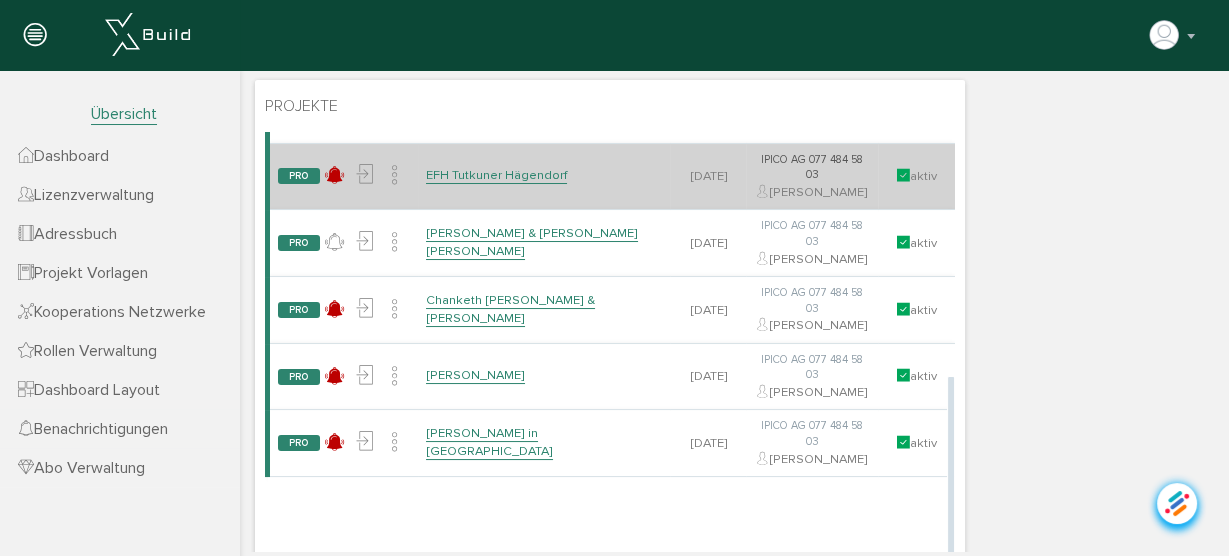 click on "EFH Tutkuner Hägendorf" at bounding box center (496, 175) 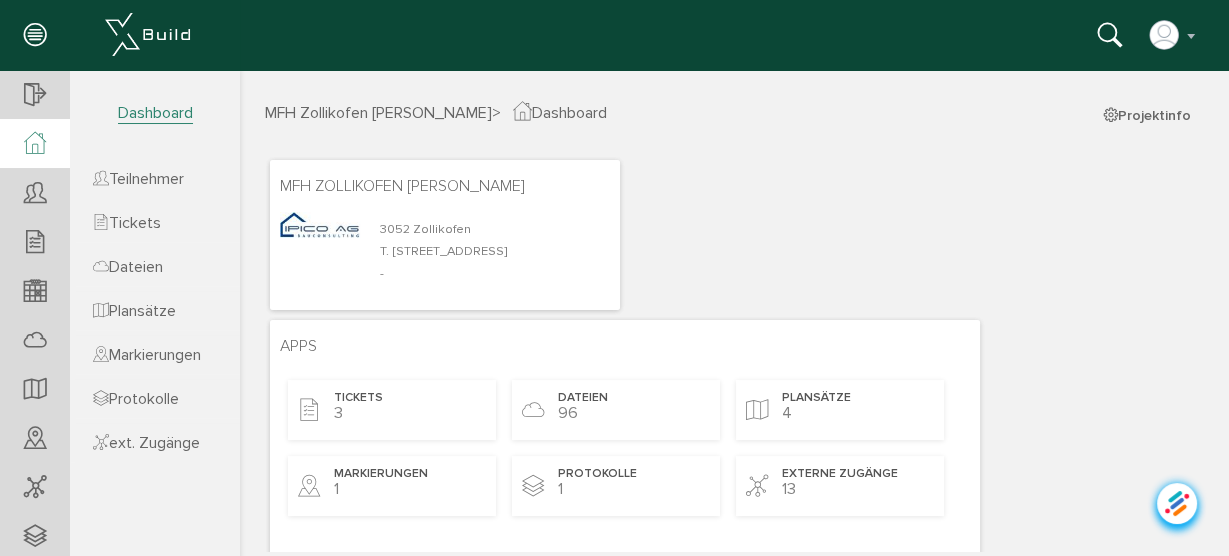 click at bounding box center [35, 143] 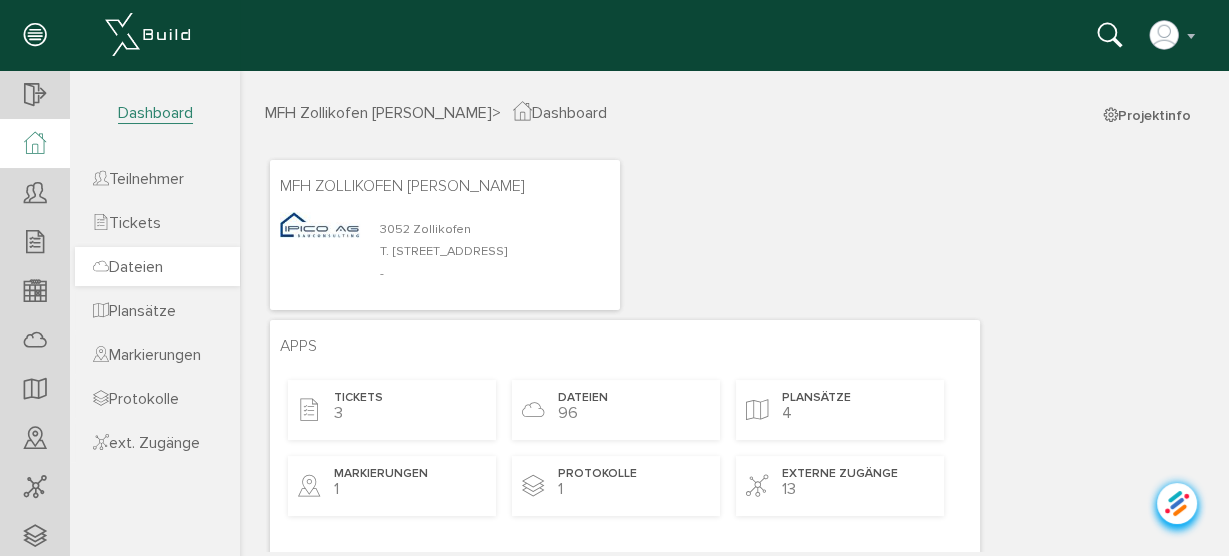 click on "Dateien" at bounding box center [128, 267] 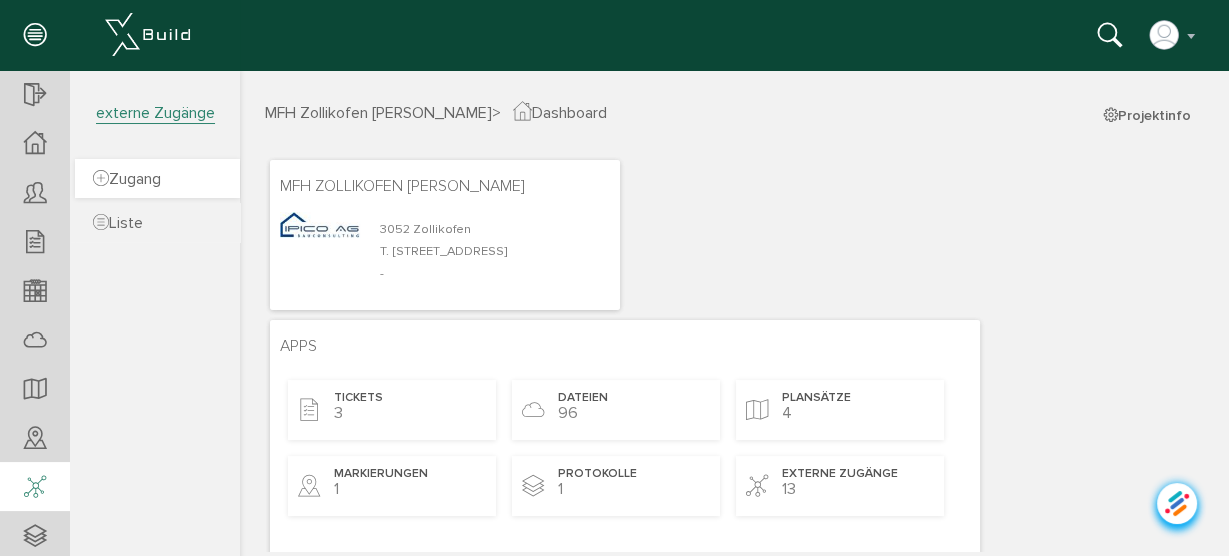click on "Zugang" at bounding box center (127, 179) 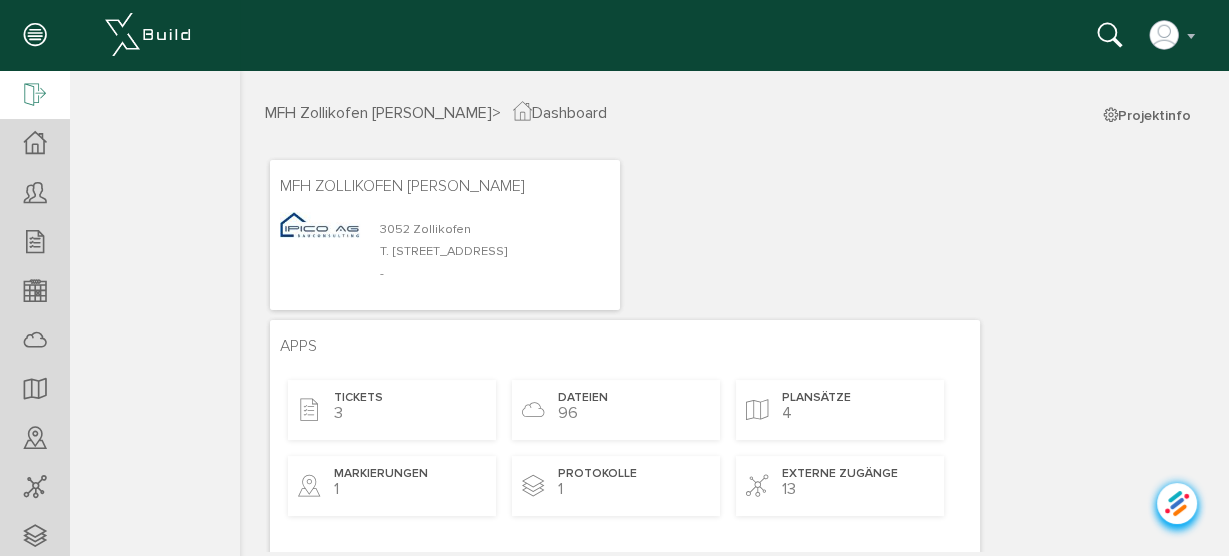 click at bounding box center [35, 96] 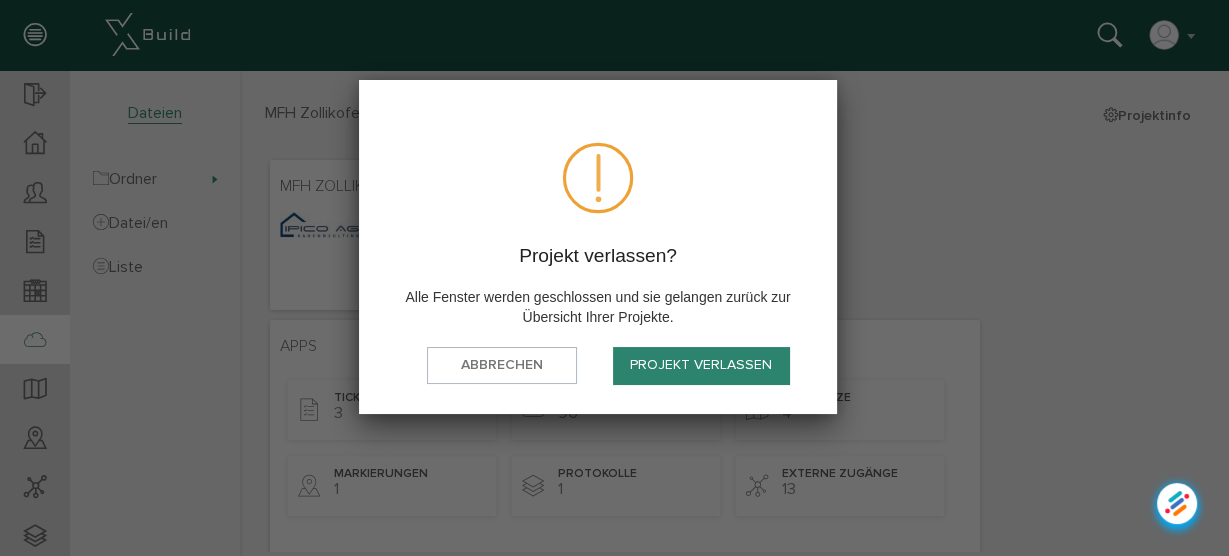 click on "Projekt verlassen" at bounding box center [701, 365] 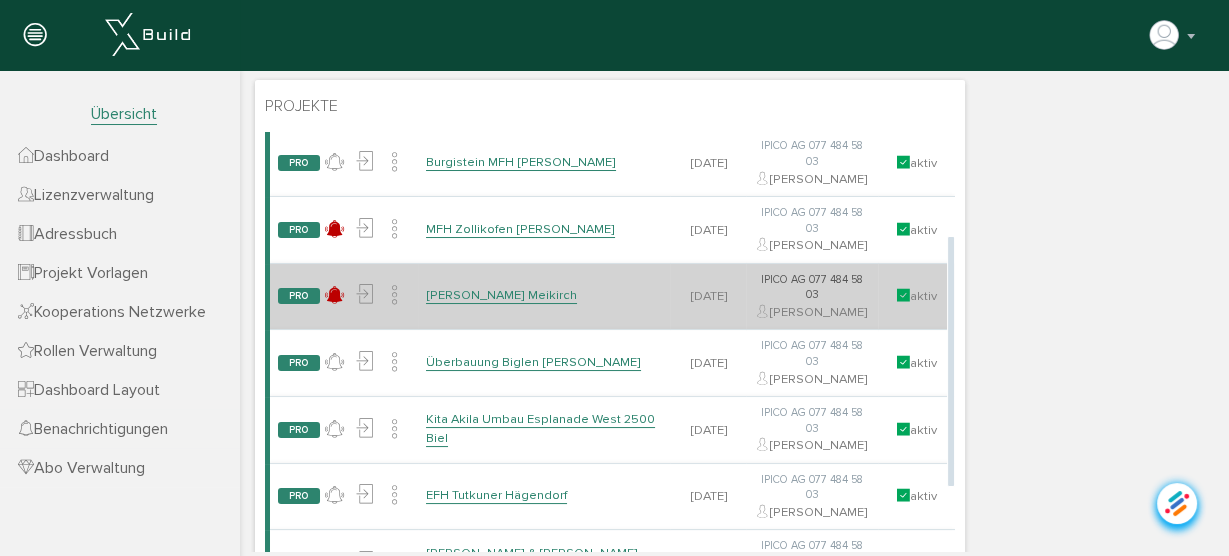 click on "[PERSON_NAME] Meikirch" at bounding box center (501, 295) 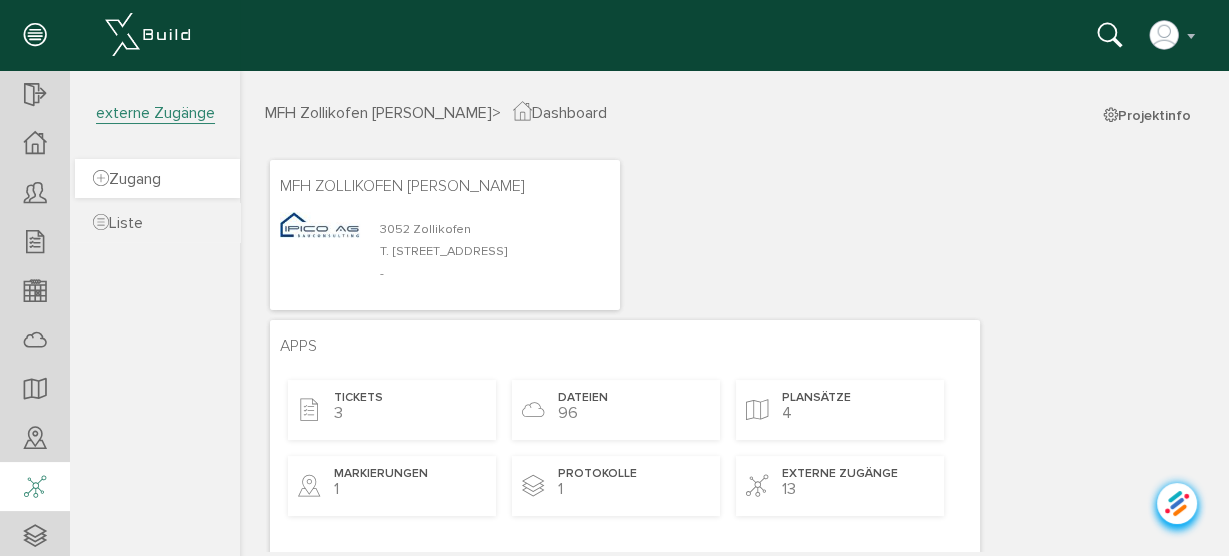click on "Zugang" at bounding box center (127, 179) 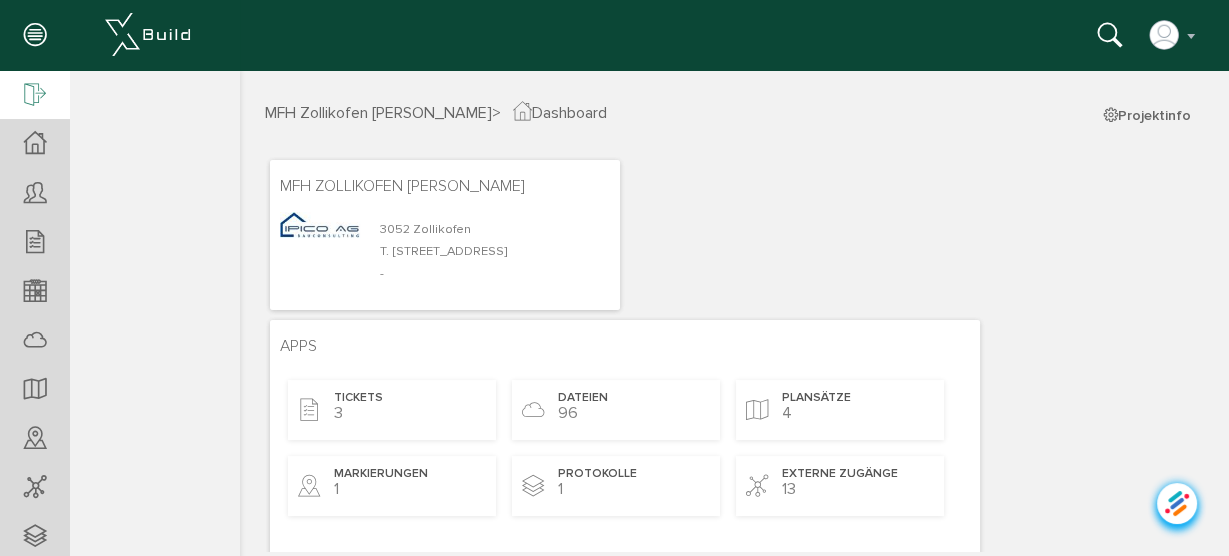 click at bounding box center (35, 96) 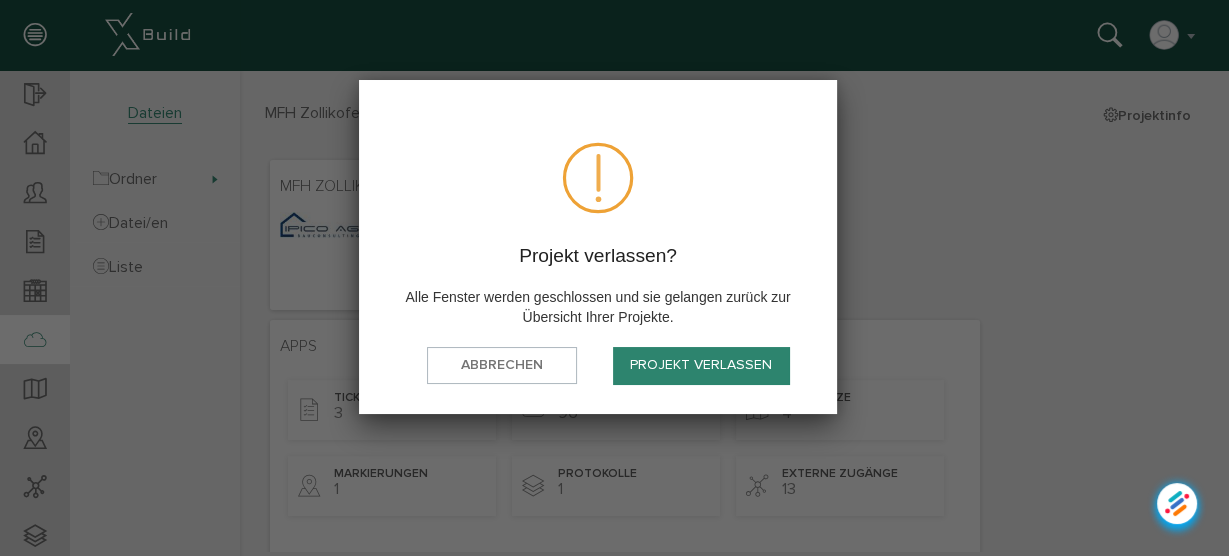 click on "Projekt verlassen" at bounding box center (701, 365) 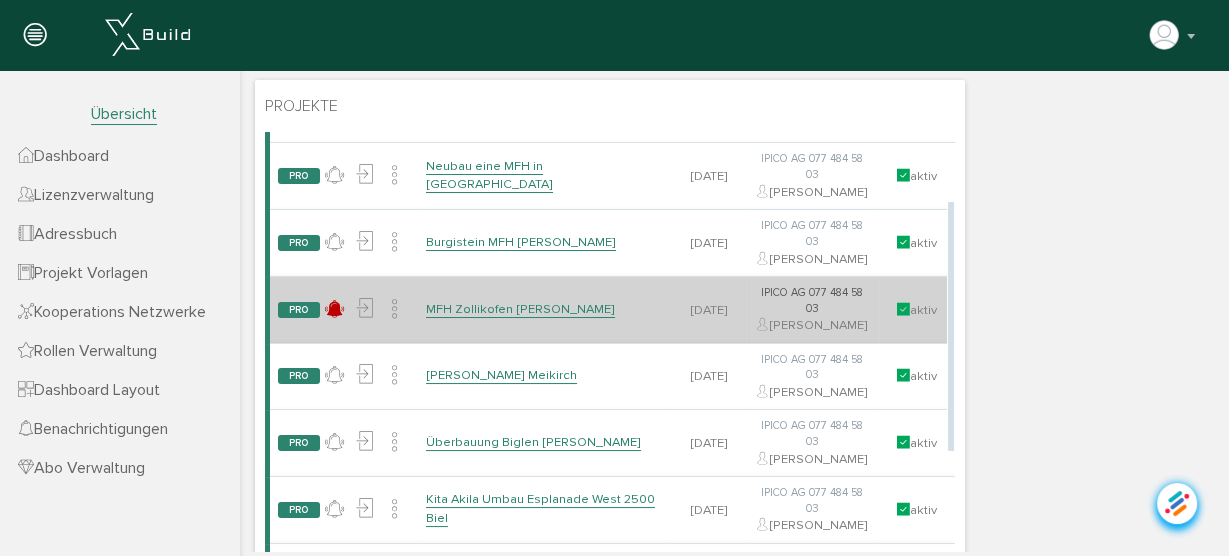 click on "MFH Zollikofen [PERSON_NAME]" at bounding box center [520, 309] 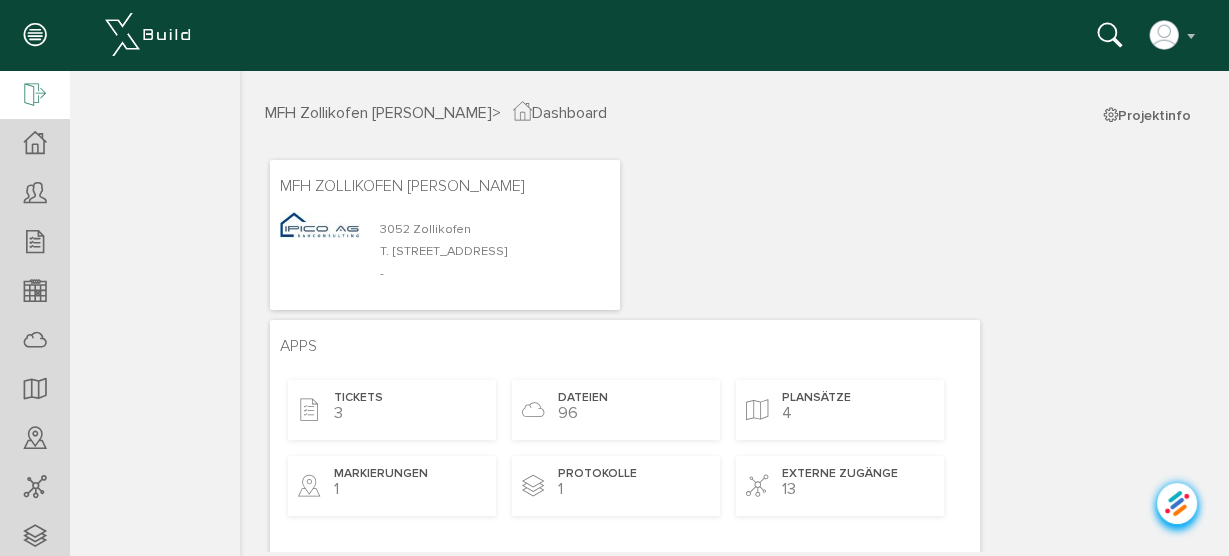 click at bounding box center [35, 96] 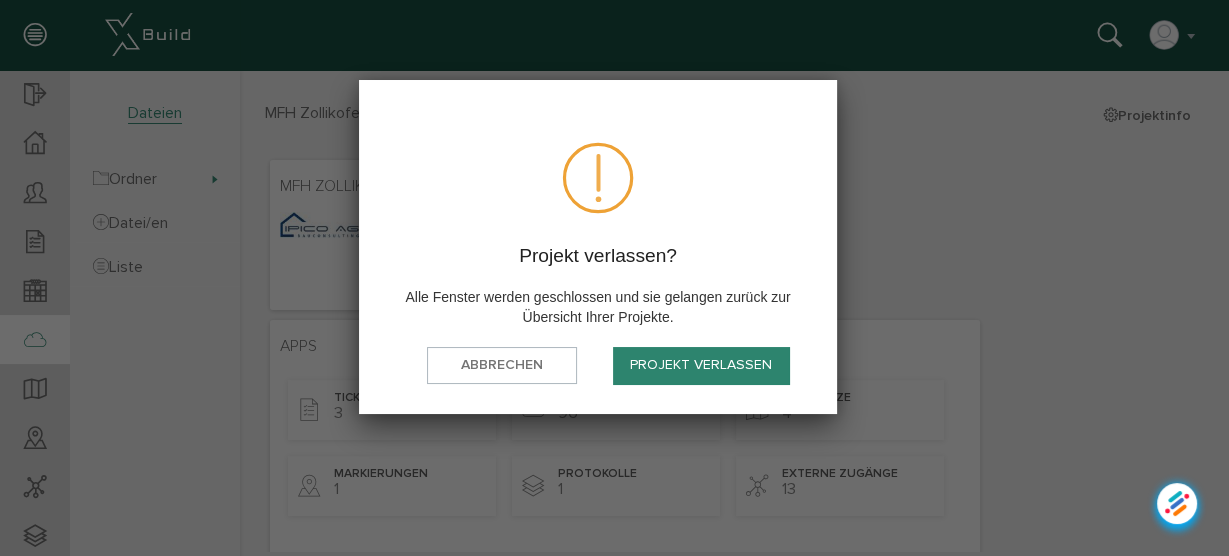 click on "Projekt verlassen" at bounding box center [701, 365] 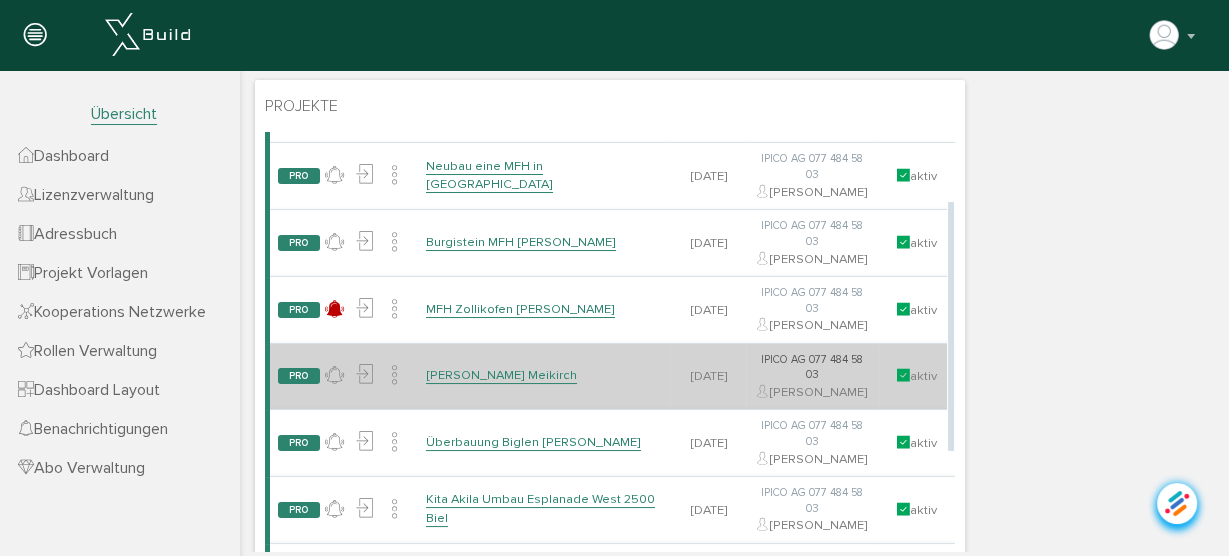 click on "[PERSON_NAME] Meikirch" at bounding box center [501, 375] 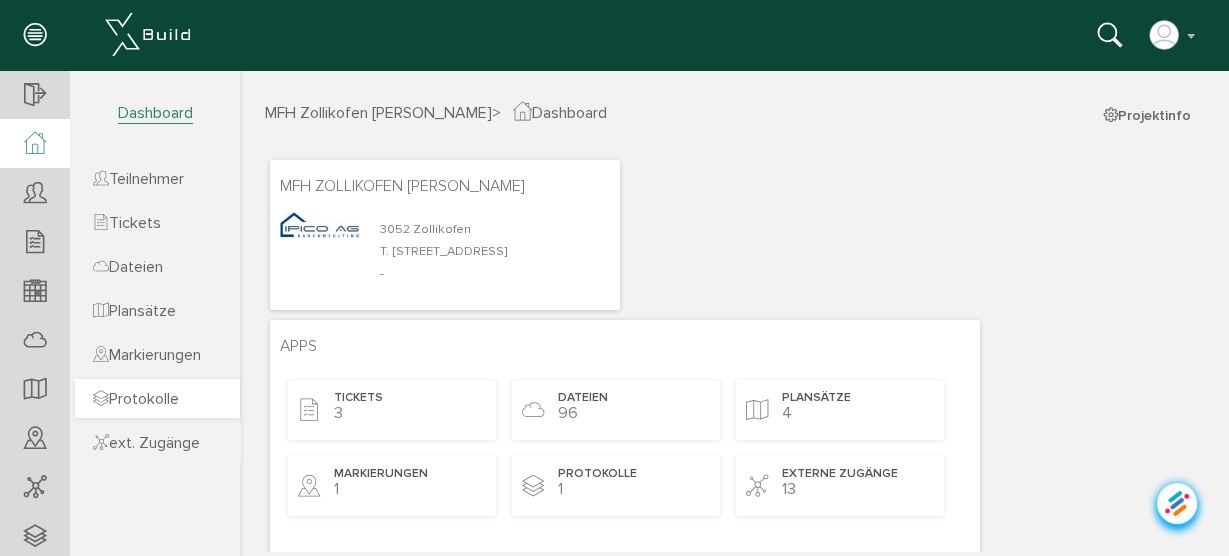click on "Protokolle" at bounding box center [136, 399] 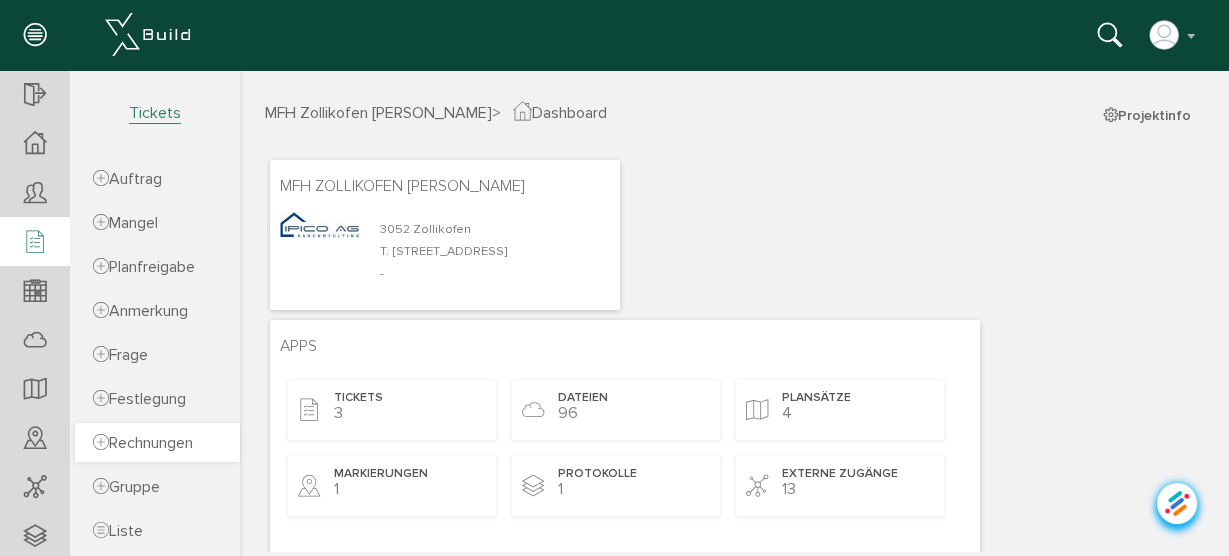 click on "Rechnungen" at bounding box center [143, 443] 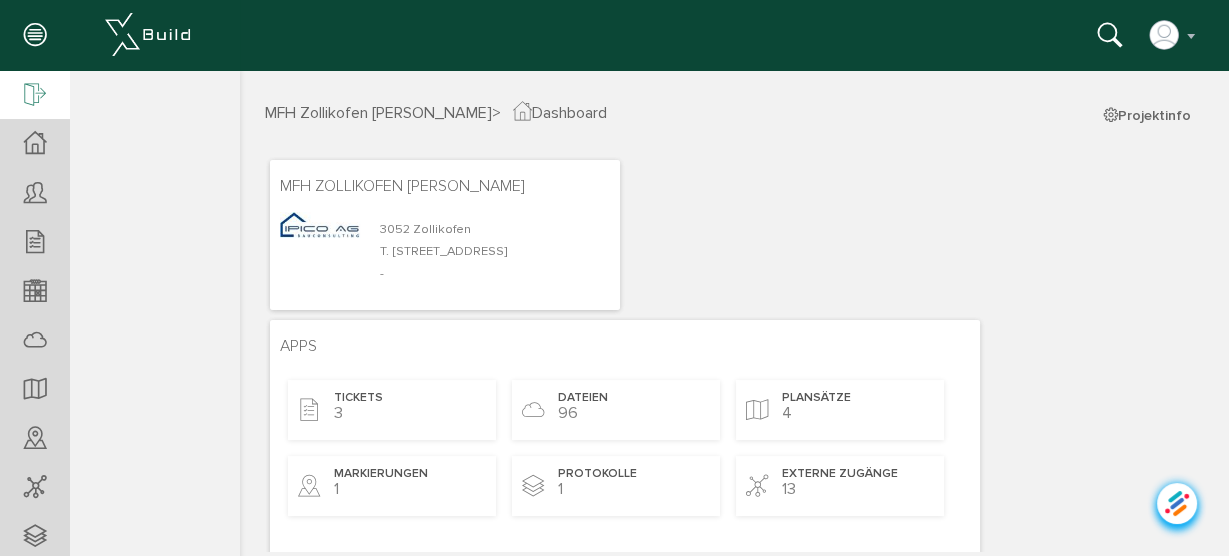 click at bounding box center [35, 96] 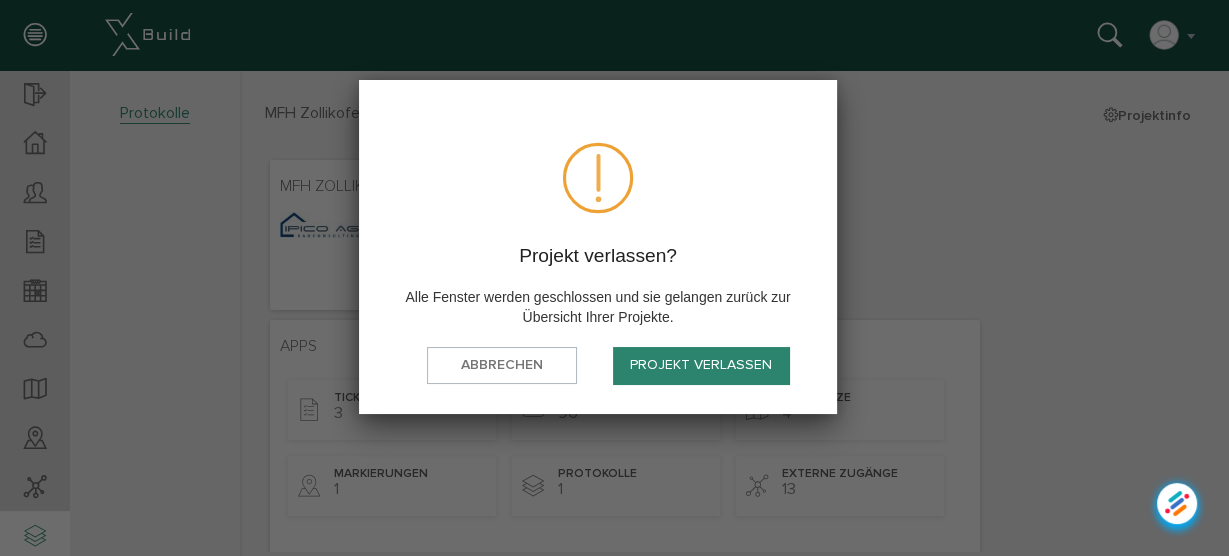 click on "Projekt verlassen" at bounding box center (701, 365) 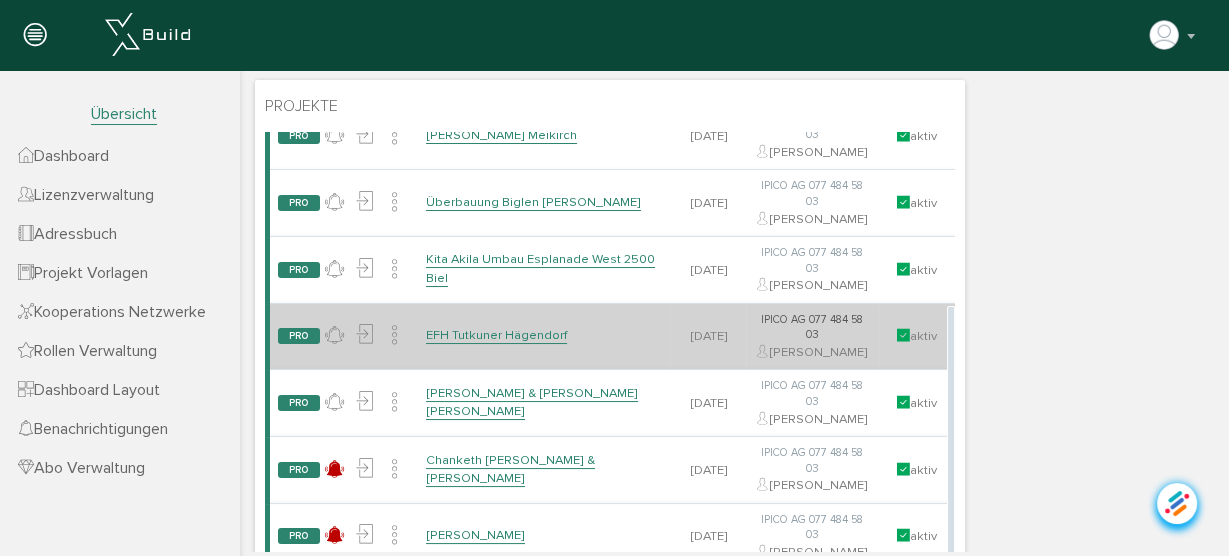 click on "EFH Tutkuner Hägendorf" at bounding box center [496, 335] 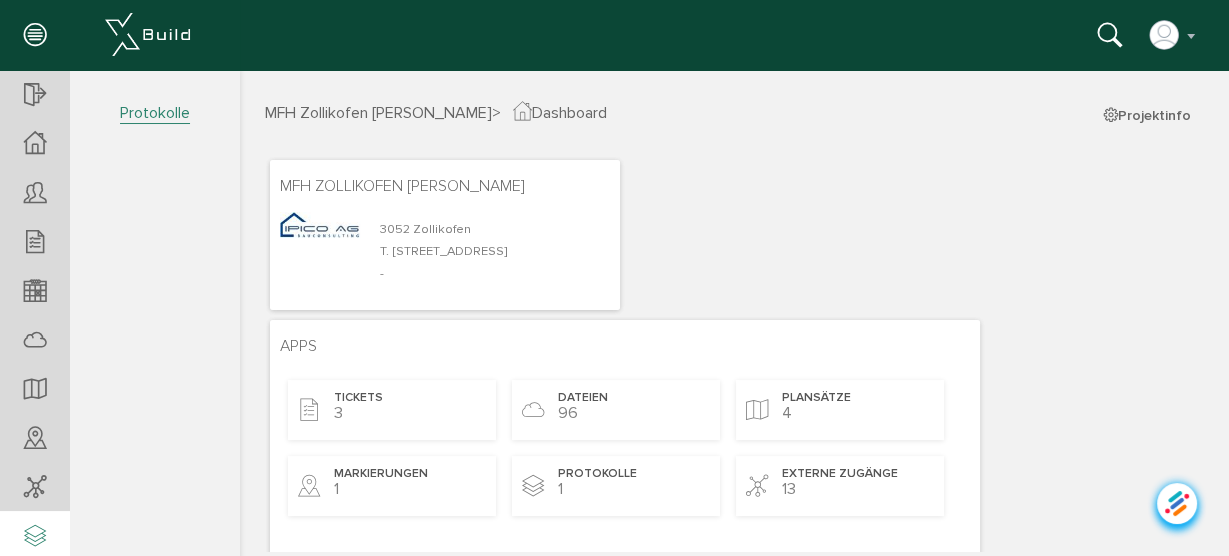 click on "EFH Tutkuner Hägendorf
Übersicht
Teilnehmer
Teilnehmer öffnen
neuer Teilnehmer
Teilnehmerliste
Tickets
Tickets öffnen
neuer Auftrag
neuer Mangel
neue Planfreigabe" at bounding box center (120, 293) 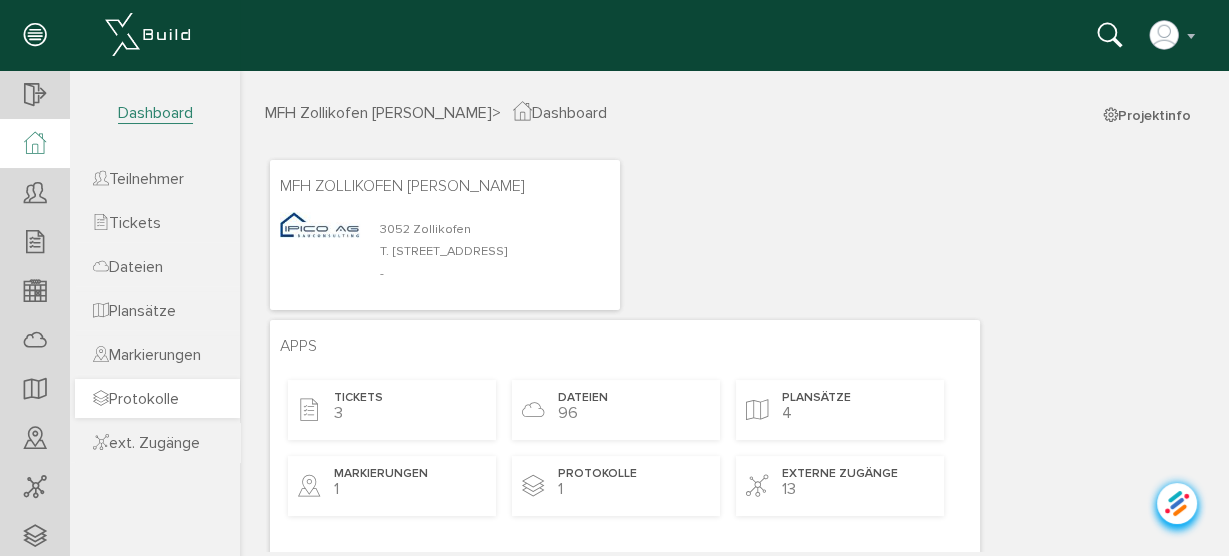 click on "Protokolle" at bounding box center (136, 399) 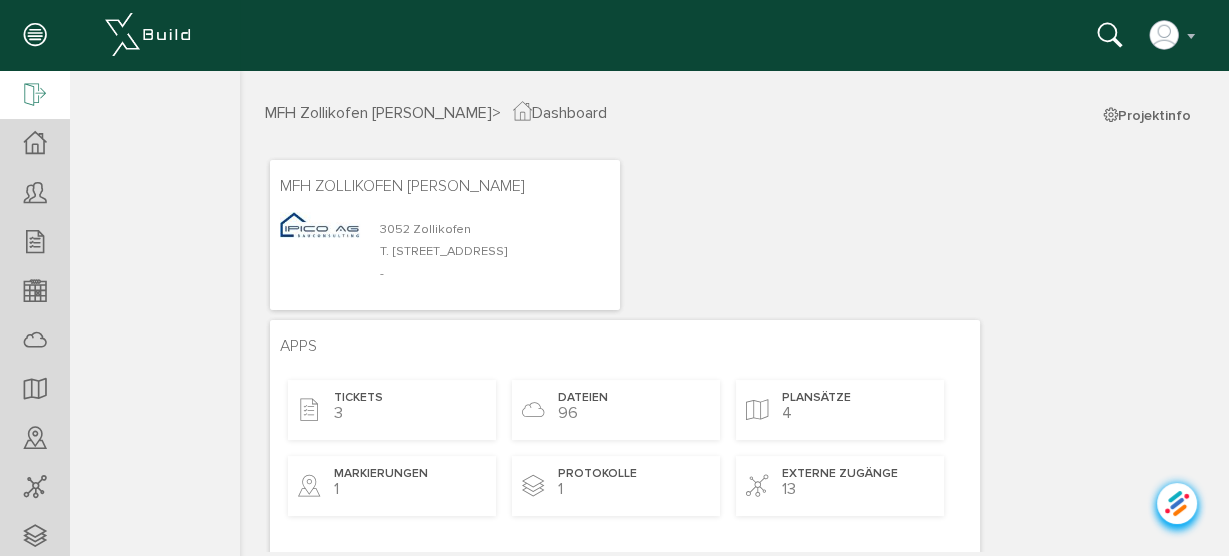 click at bounding box center [35, 96] 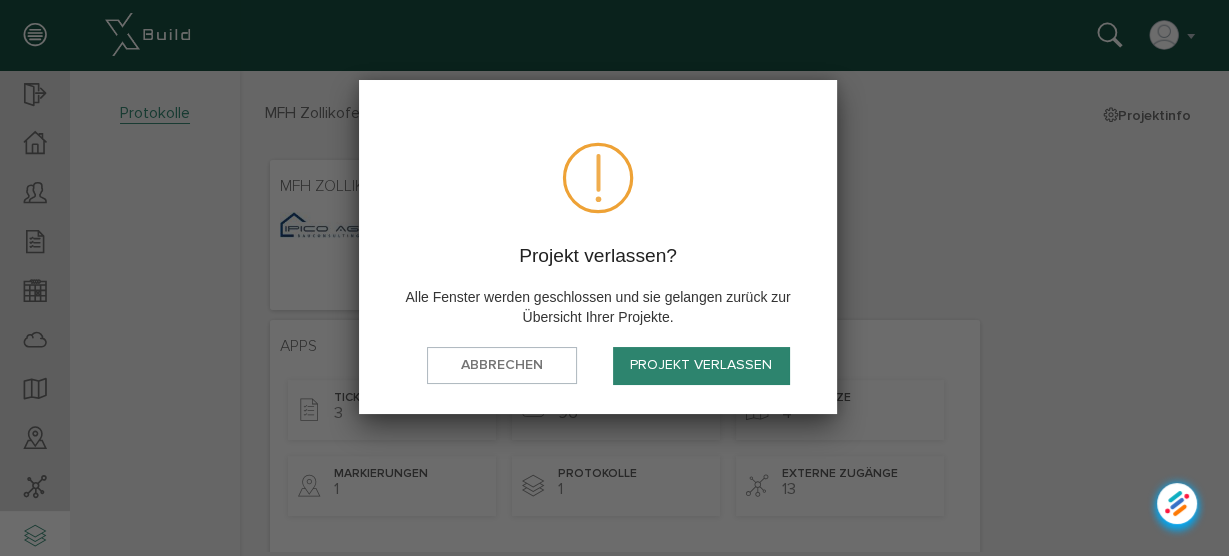 click on "Projekt verlassen" at bounding box center (701, 365) 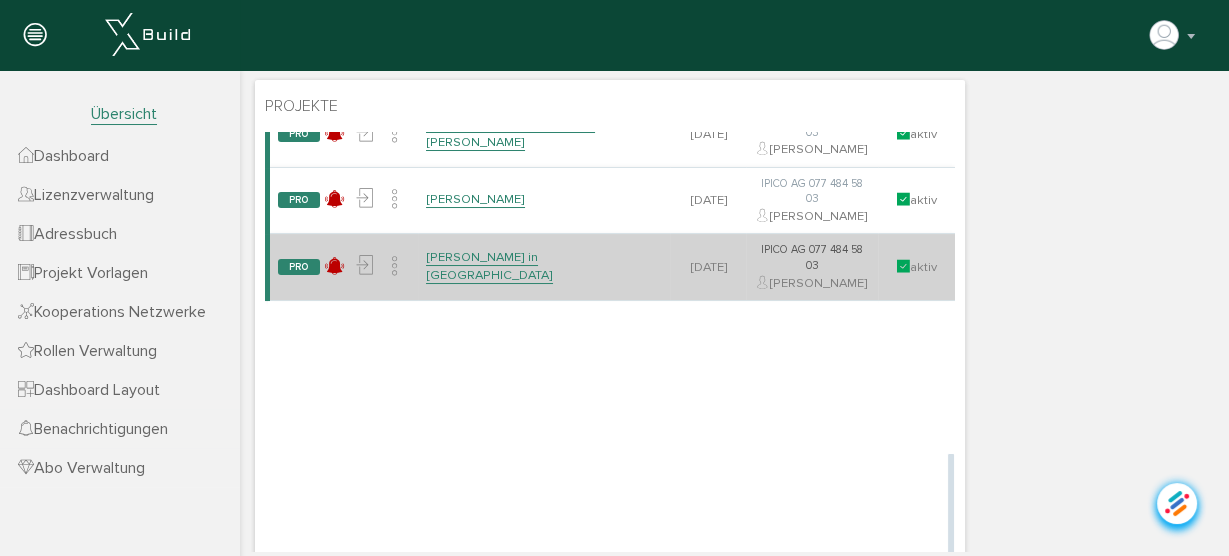 click on "[PERSON_NAME] in [GEOGRAPHIC_DATA]" at bounding box center [489, 266] 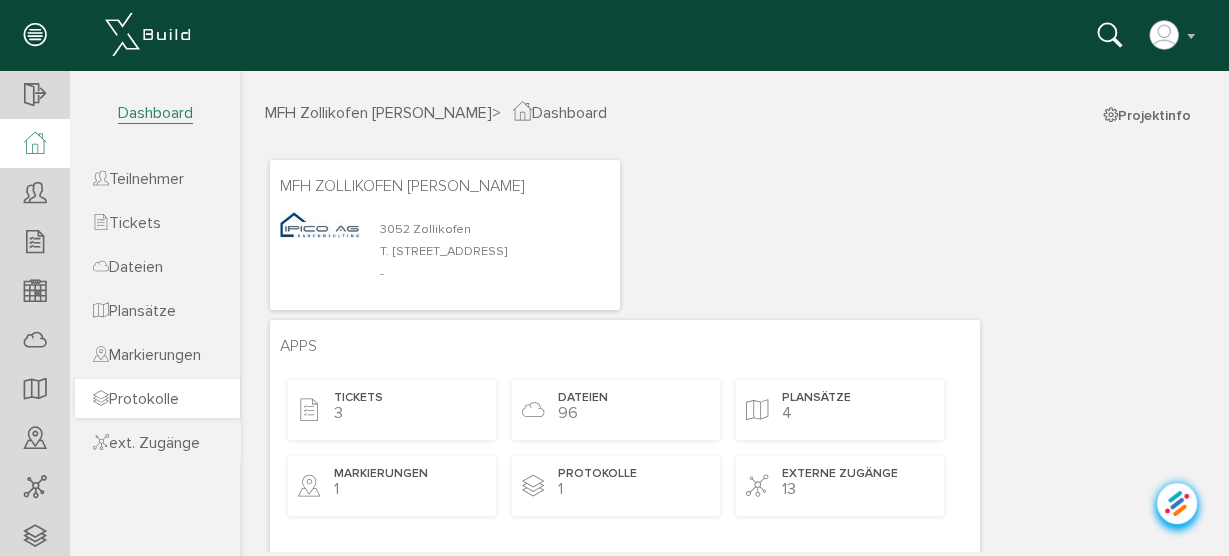 click on "Protokolle" at bounding box center (136, 399) 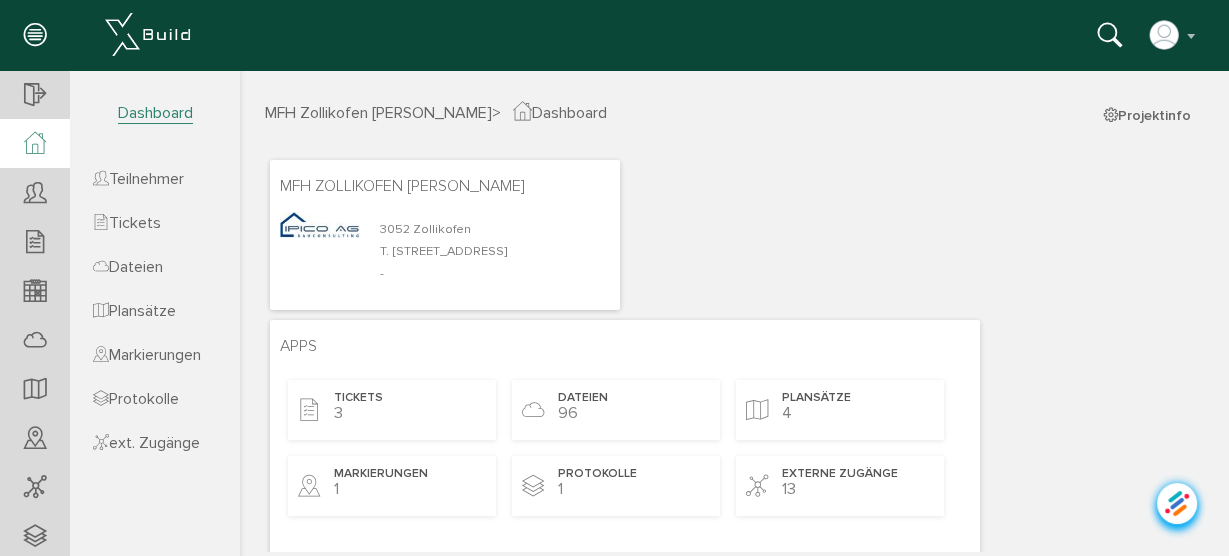 click at bounding box center (35, 143) 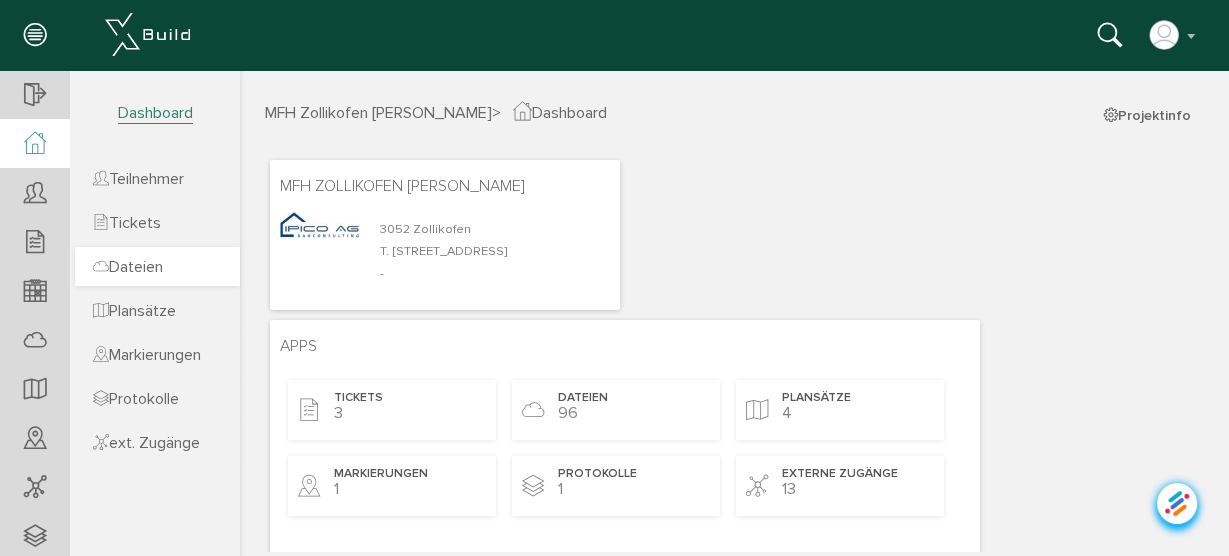 click on "Dateien" at bounding box center [128, 267] 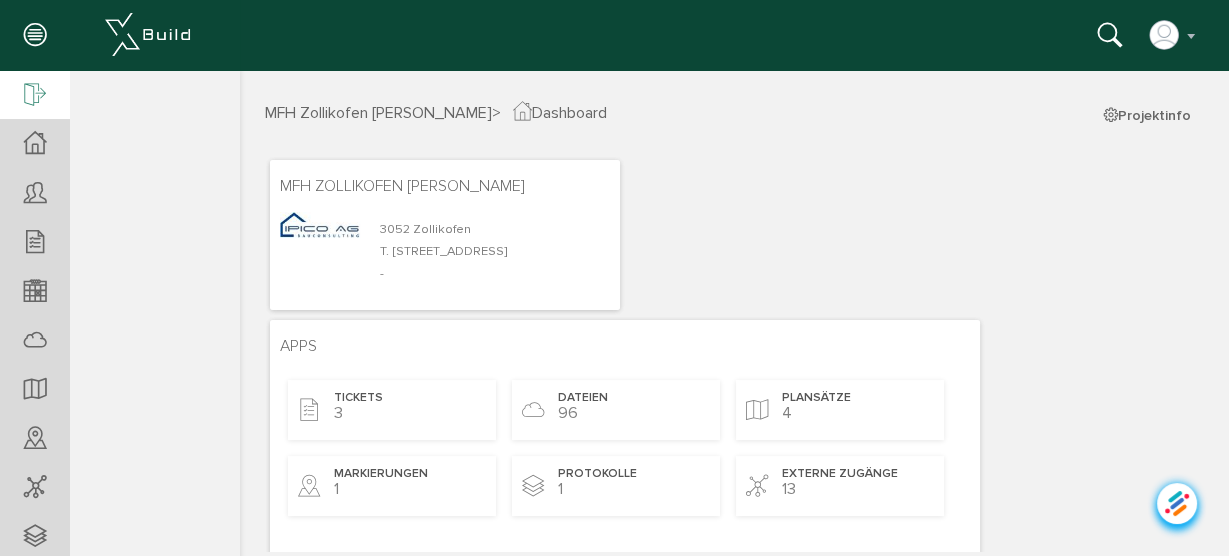 click at bounding box center (35, 95) 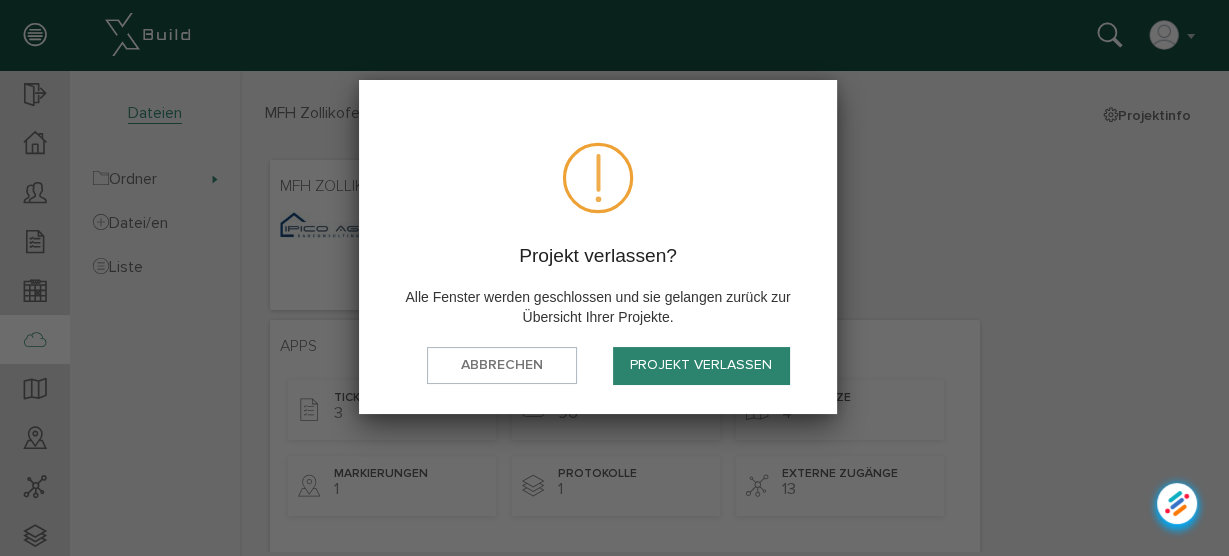 click on "Projekt verlassen" at bounding box center [701, 365] 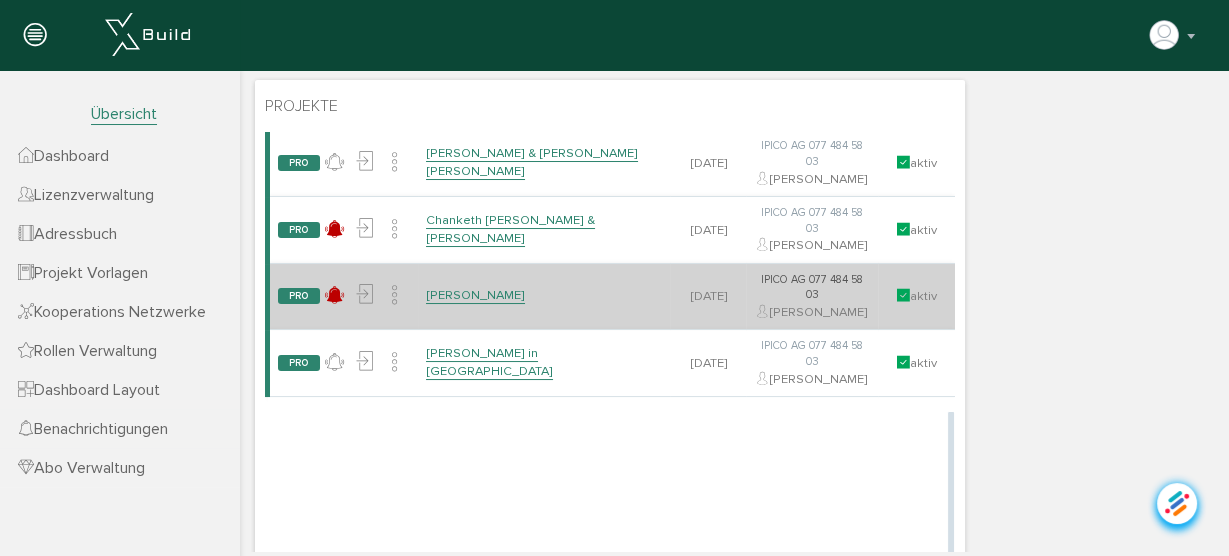 click on "[PERSON_NAME]" at bounding box center [475, 295] 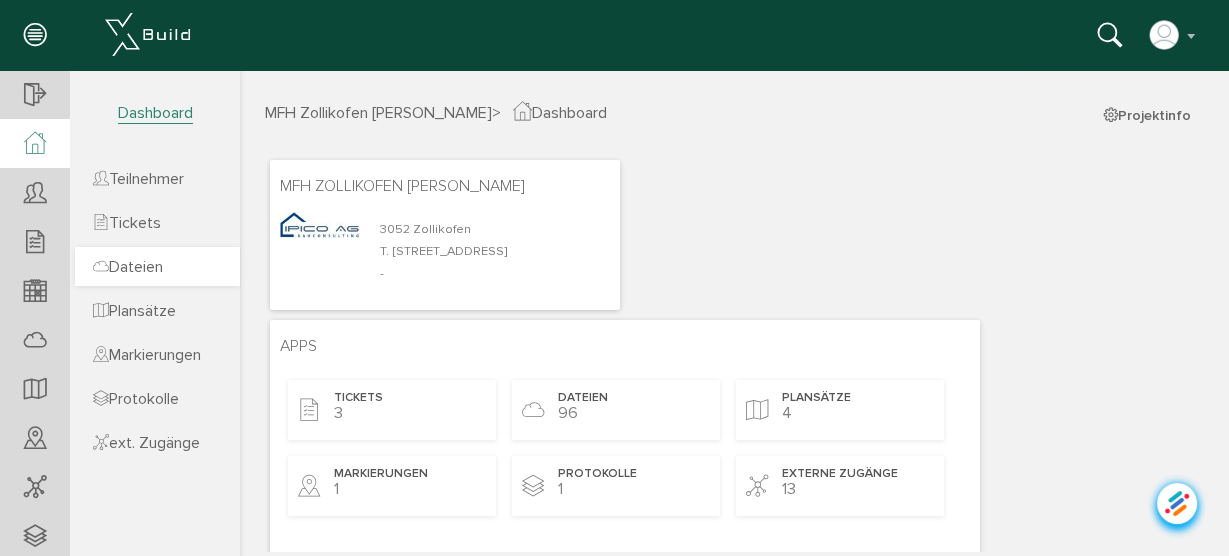 click on "Dateien" at bounding box center [128, 267] 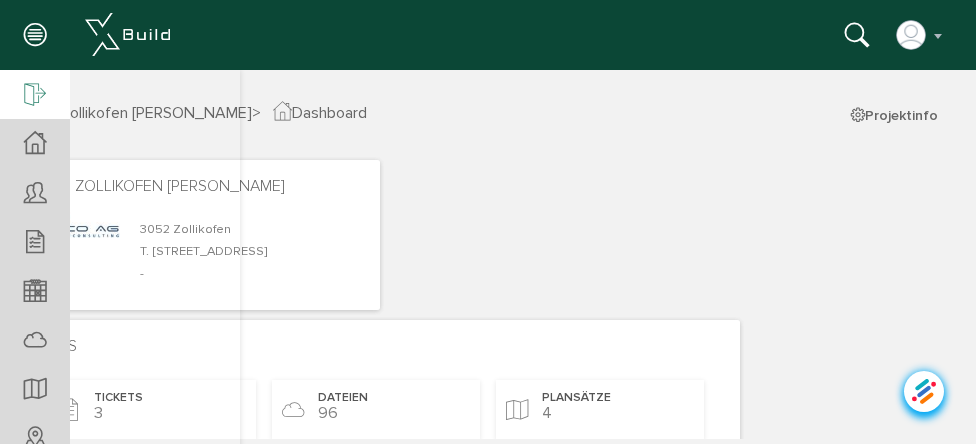 click at bounding box center [35, 96] 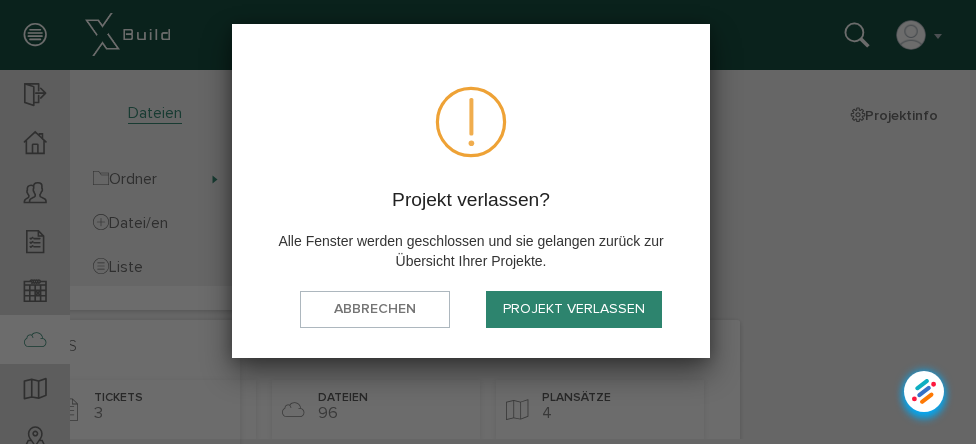 click on "Projekt verlassen" at bounding box center [574, 309] 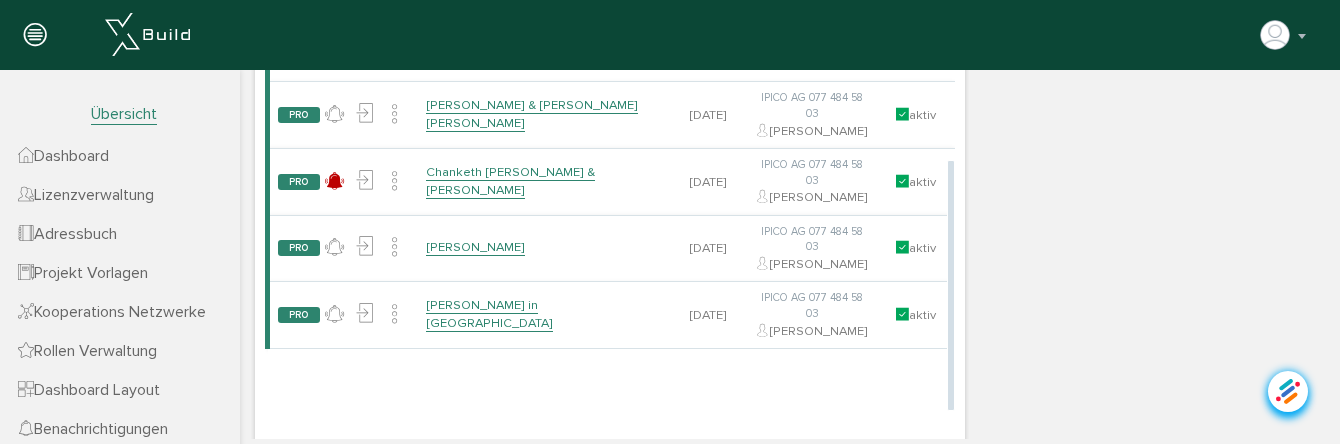 scroll, scrollTop: 0, scrollLeft: 0, axis: both 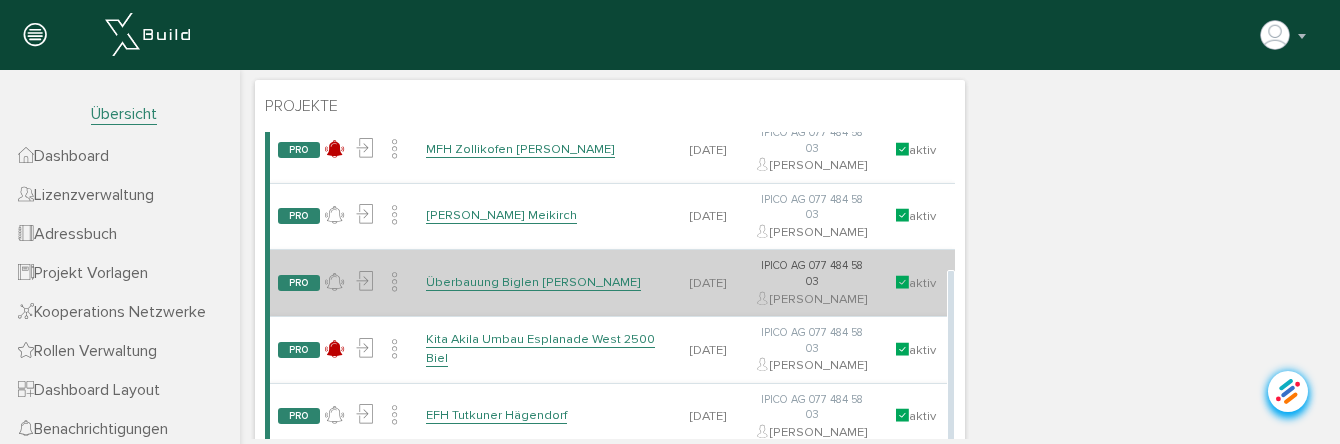 click on "Überbauung Biglen [PERSON_NAME]" at bounding box center [533, 282] 